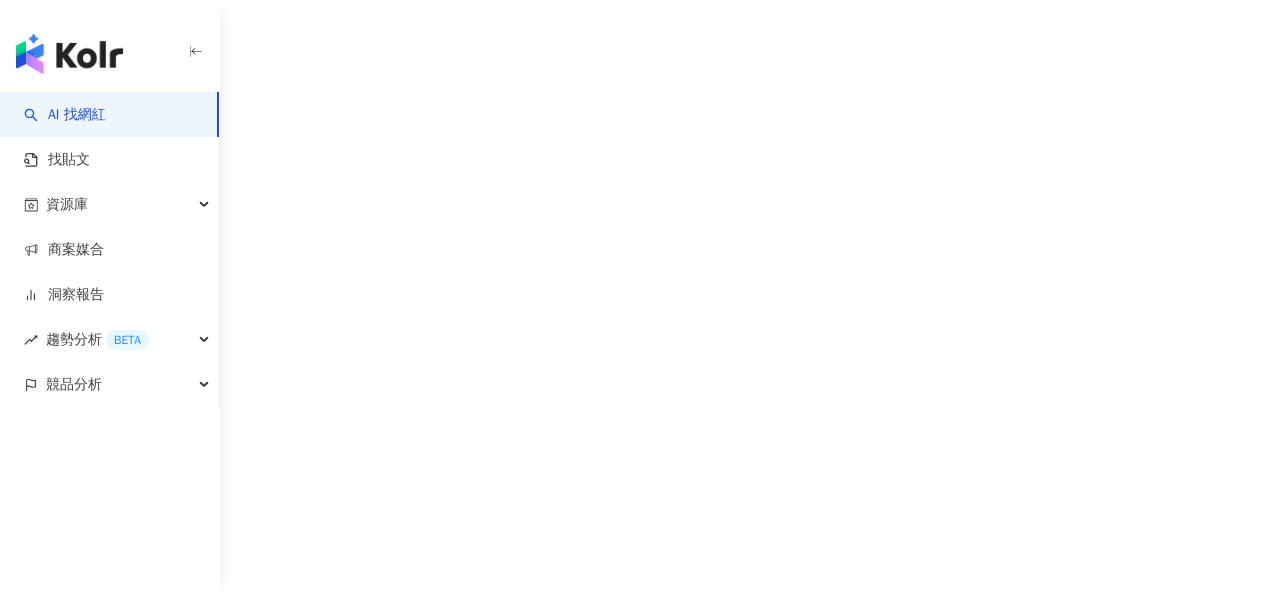 scroll, scrollTop: 0, scrollLeft: 0, axis: both 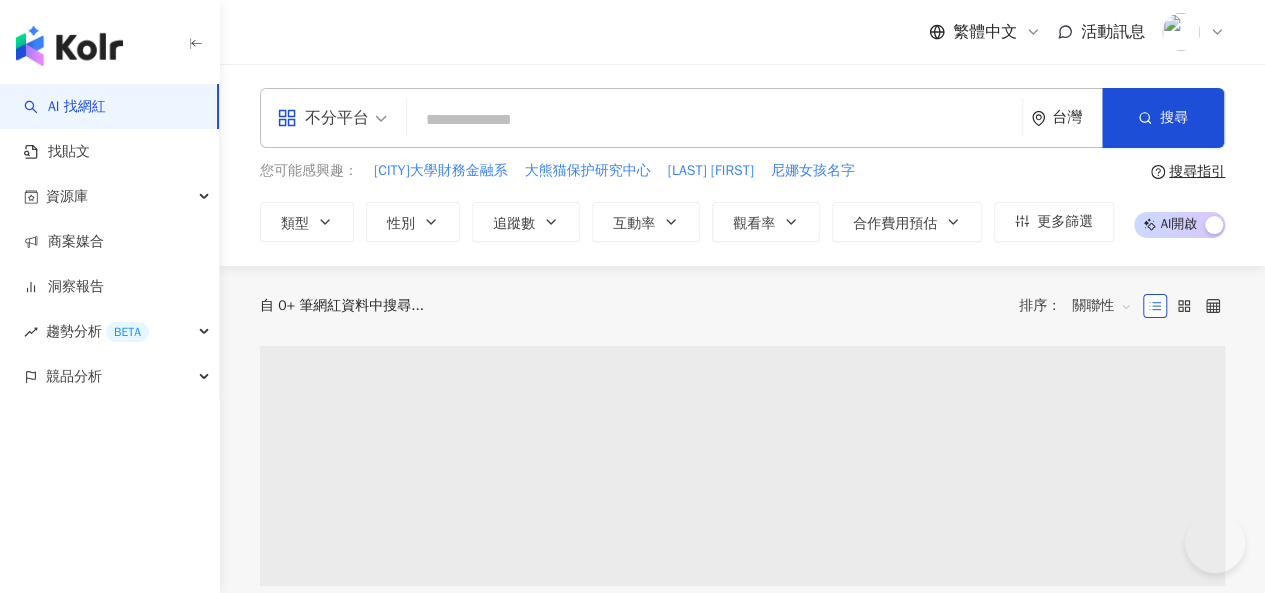 click at bounding box center (714, 120) 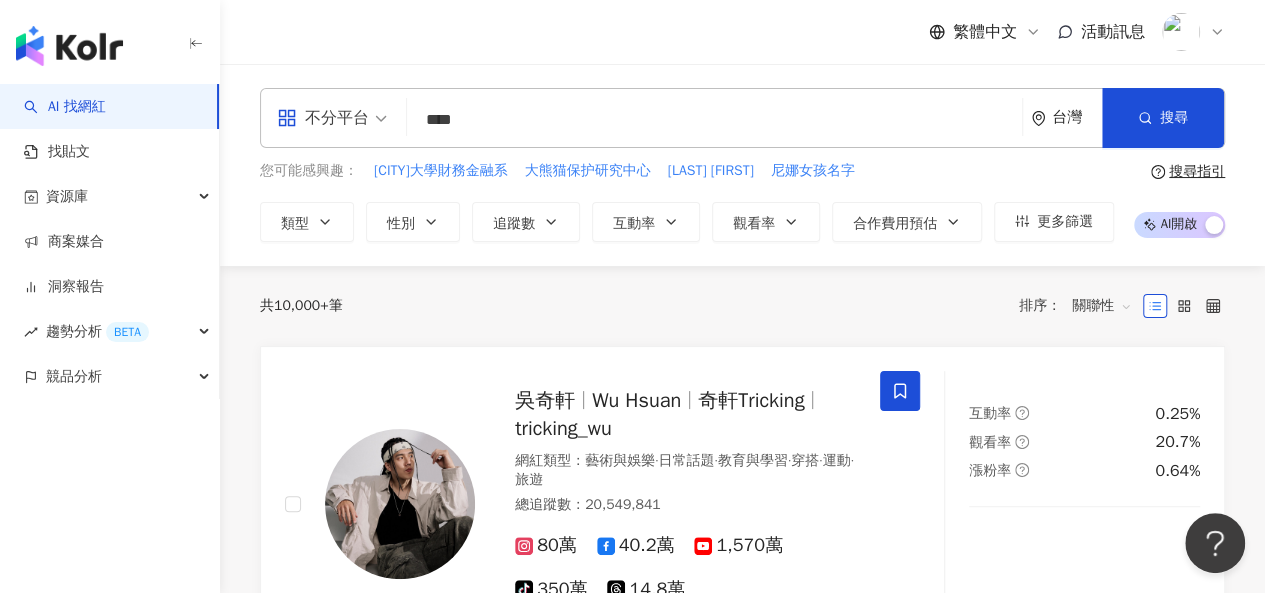 scroll, scrollTop: 0, scrollLeft: 0, axis: both 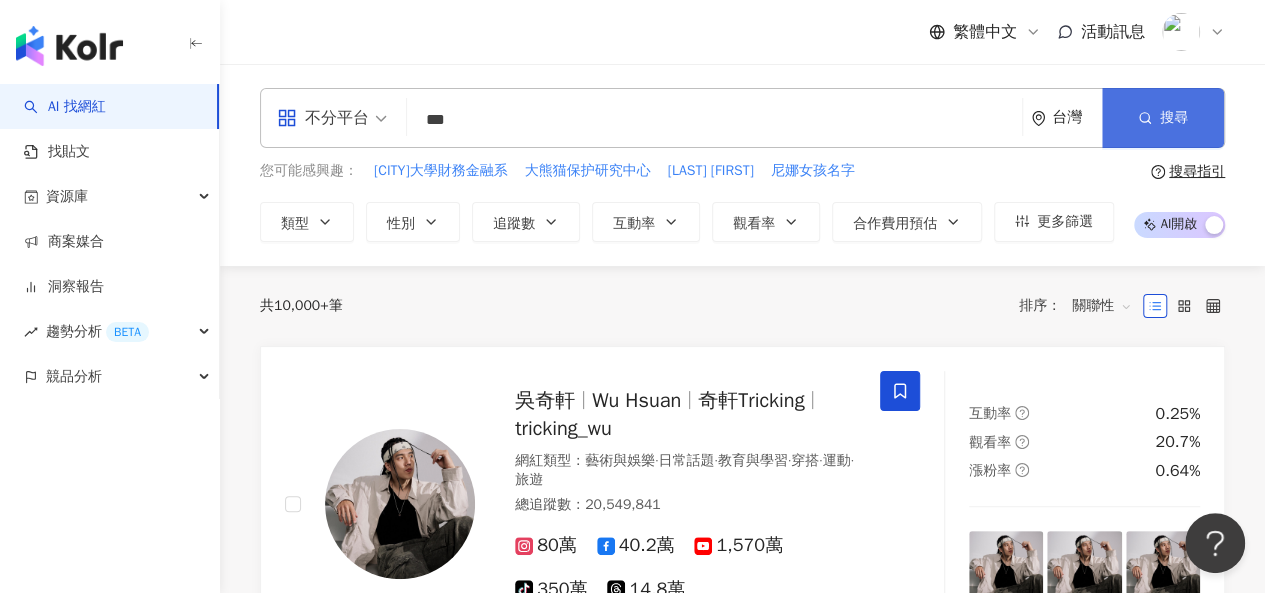 click on "搜尋" at bounding box center [1174, 118] 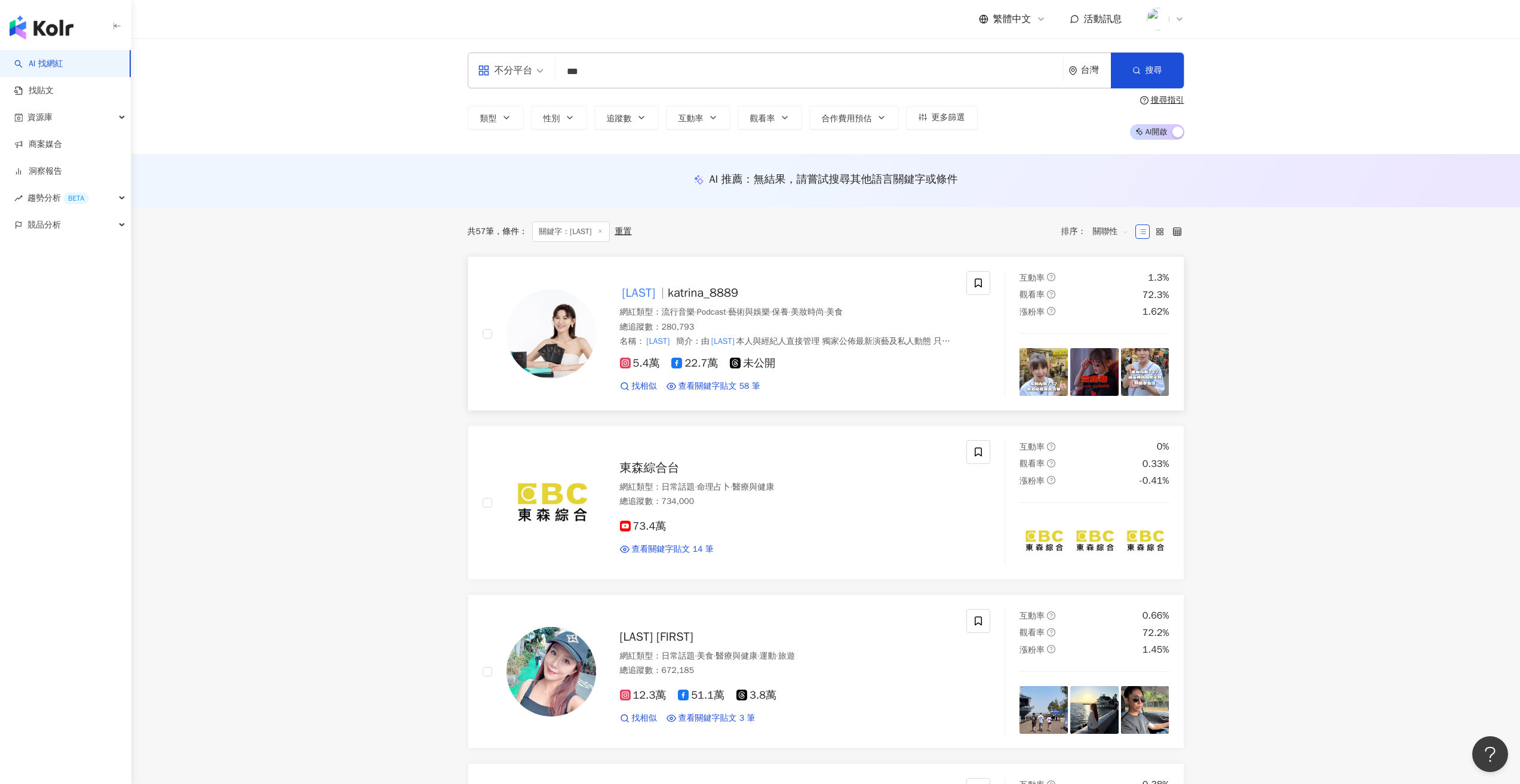 click on "katrina_8889" at bounding box center (703, 293) 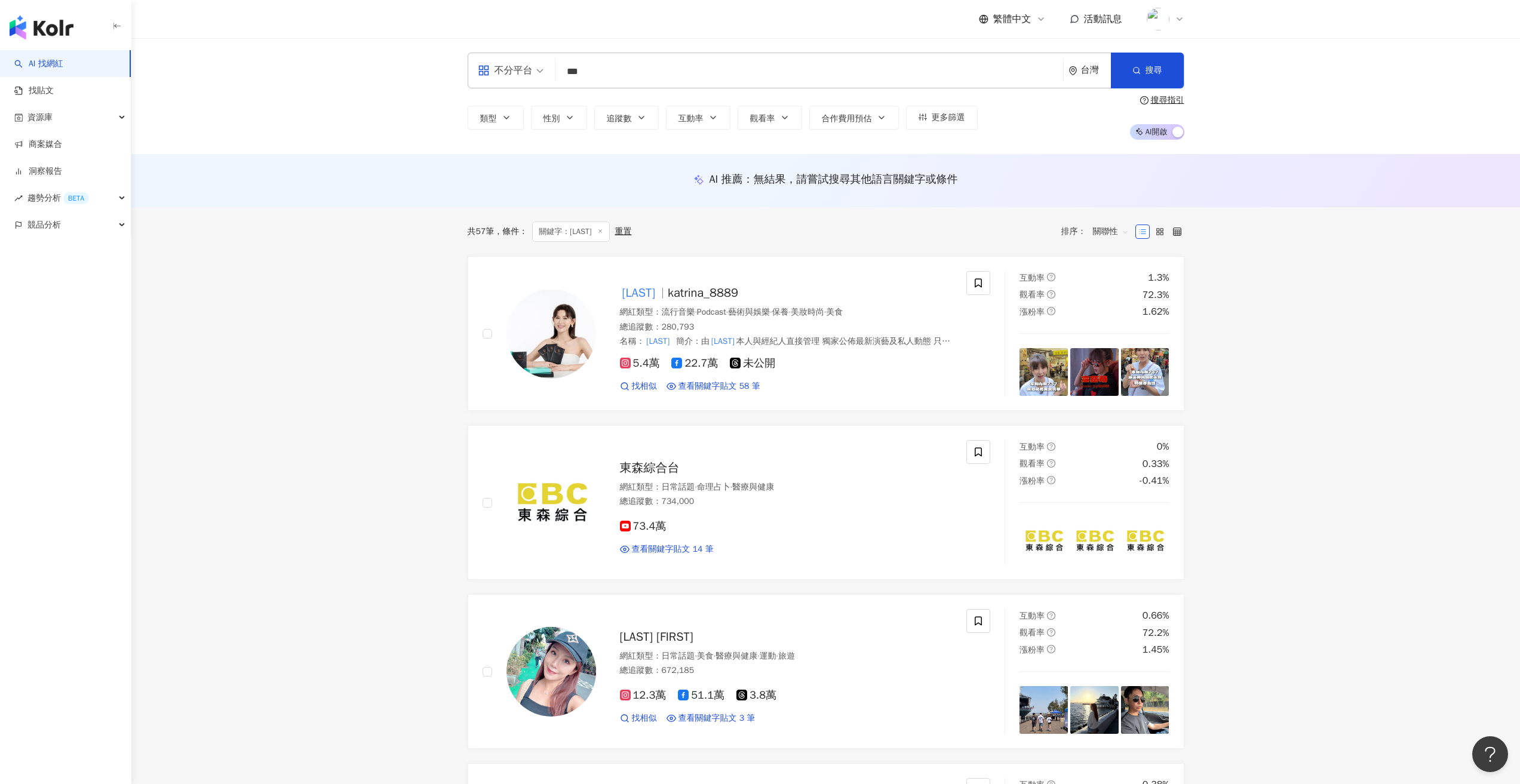 click on "***" at bounding box center [809, 72] 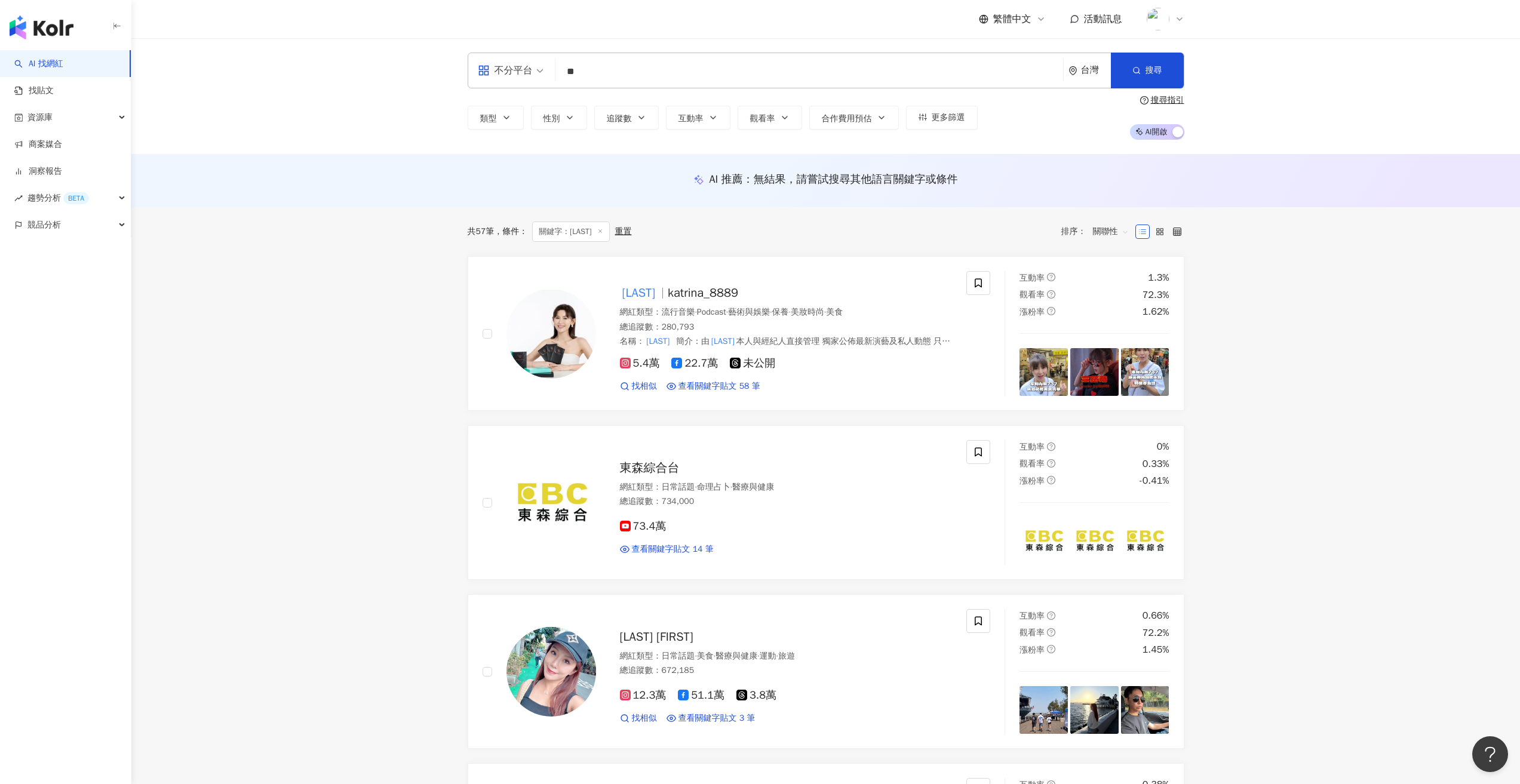 type on "*" 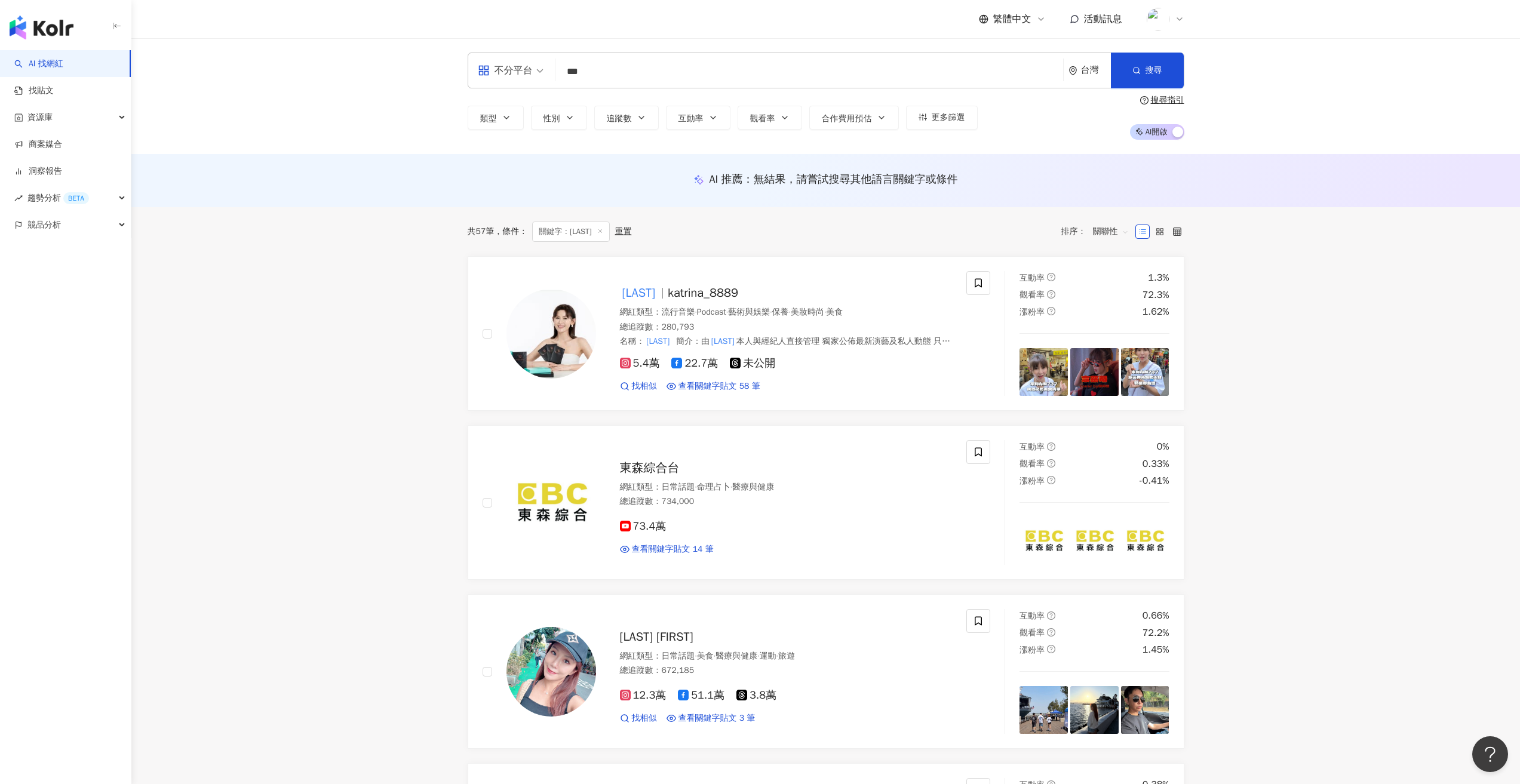 type on "***" 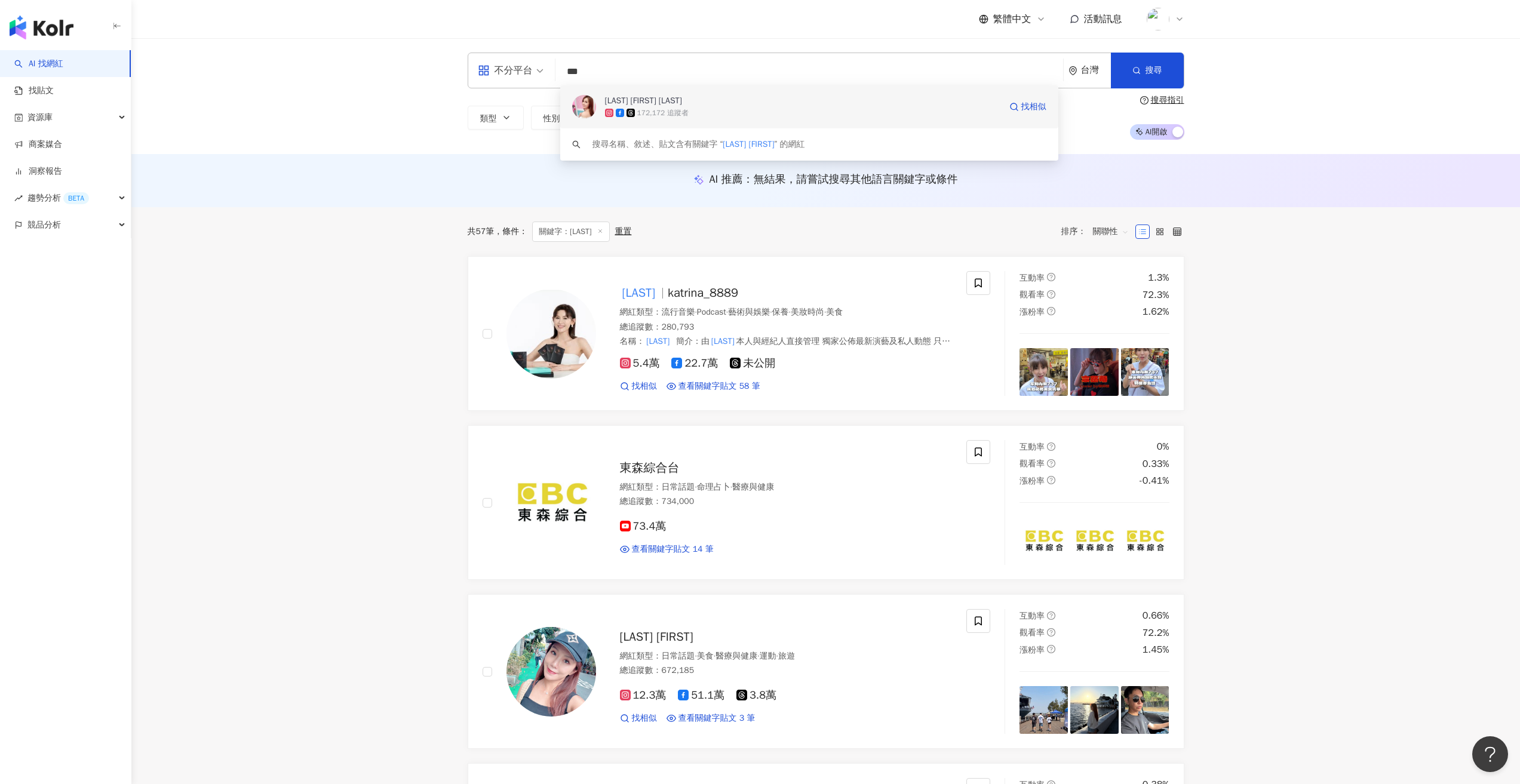 click on "[FIRST] [LAST]" at bounding box center [643, 101] 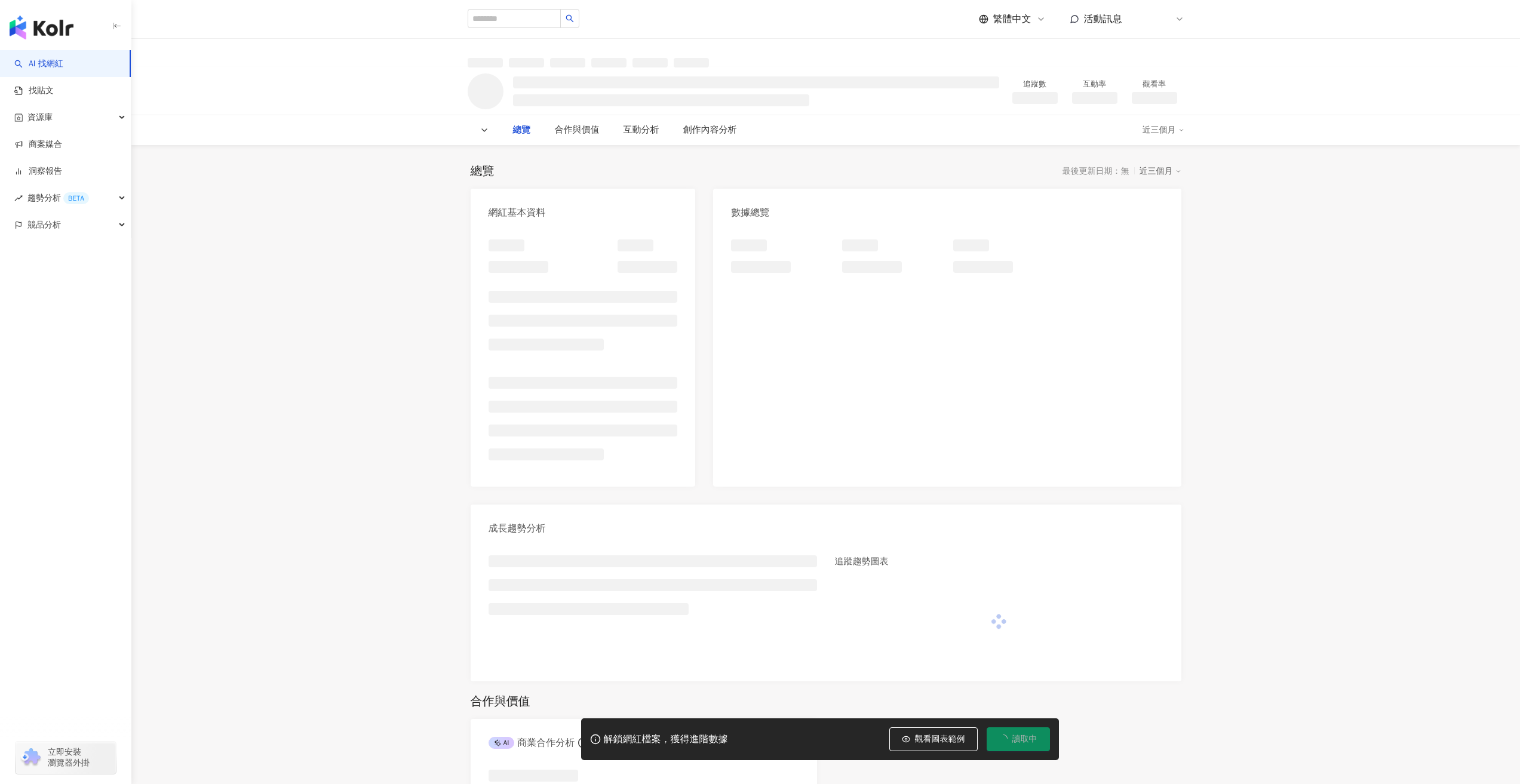 scroll, scrollTop: 0, scrollLeft: 0, axis: both 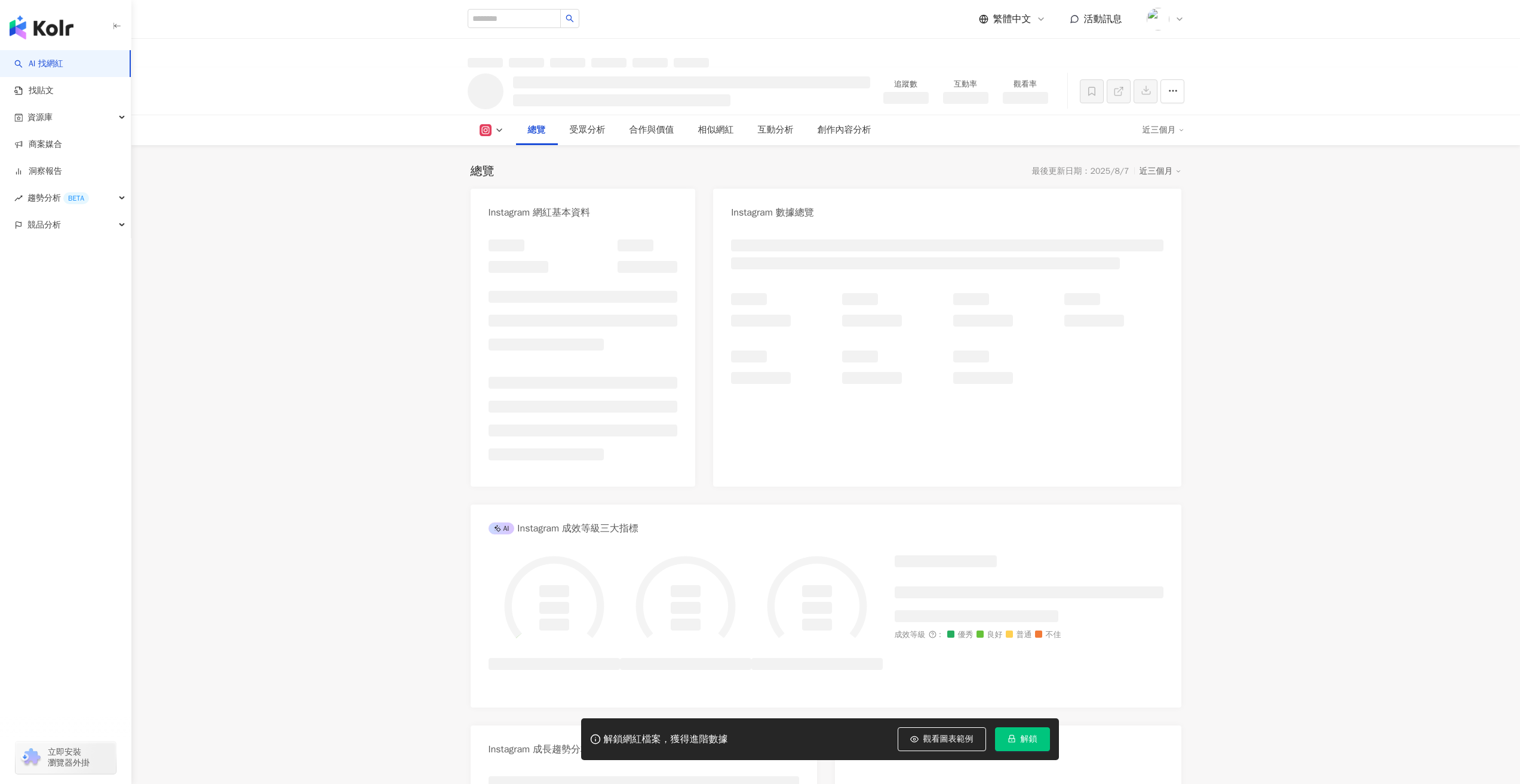 click on "解鎖" at bounding box center [1029, 739] 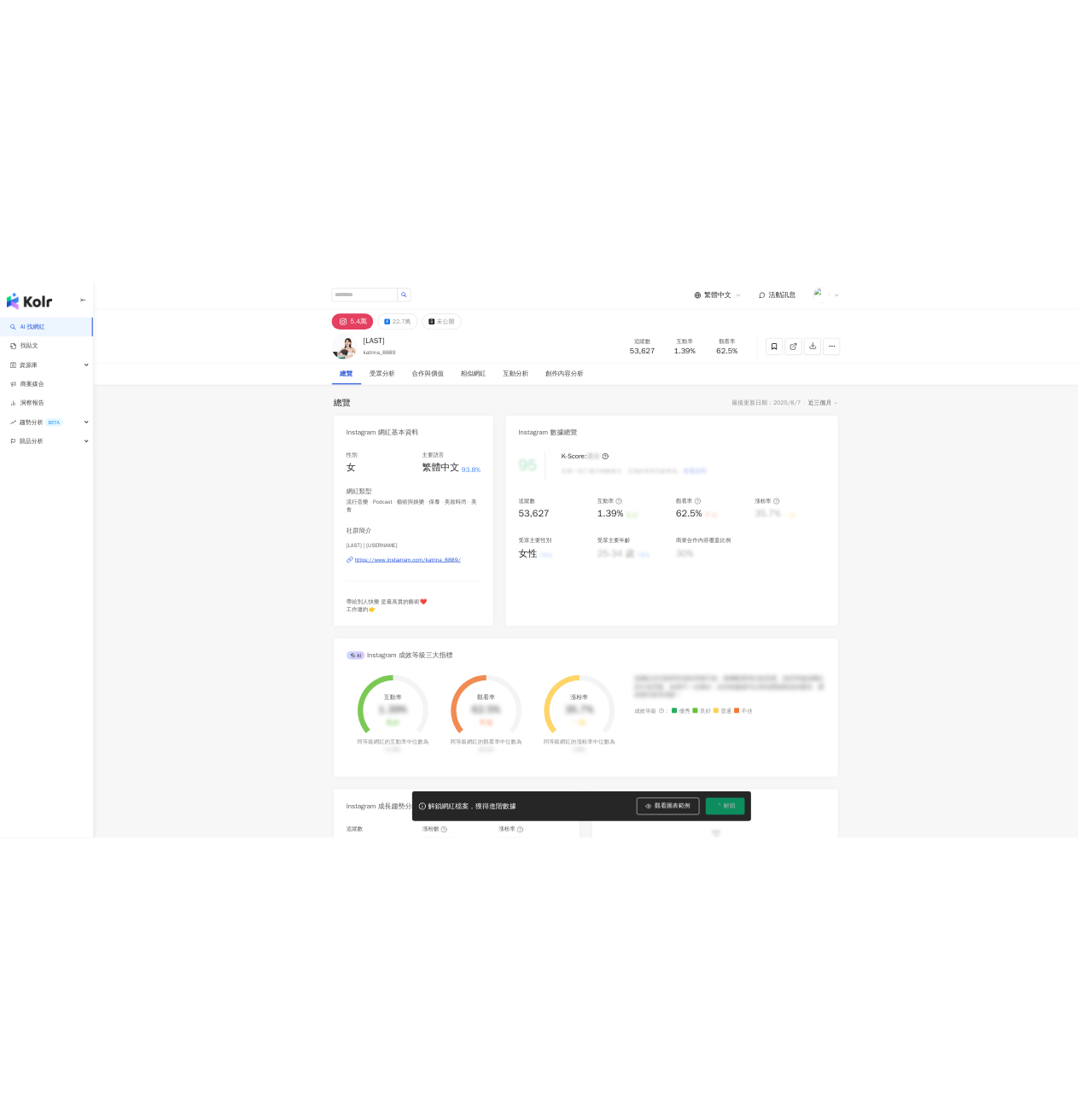 scroll, scrollTop: 0, scrollLeft: 0, axis: both 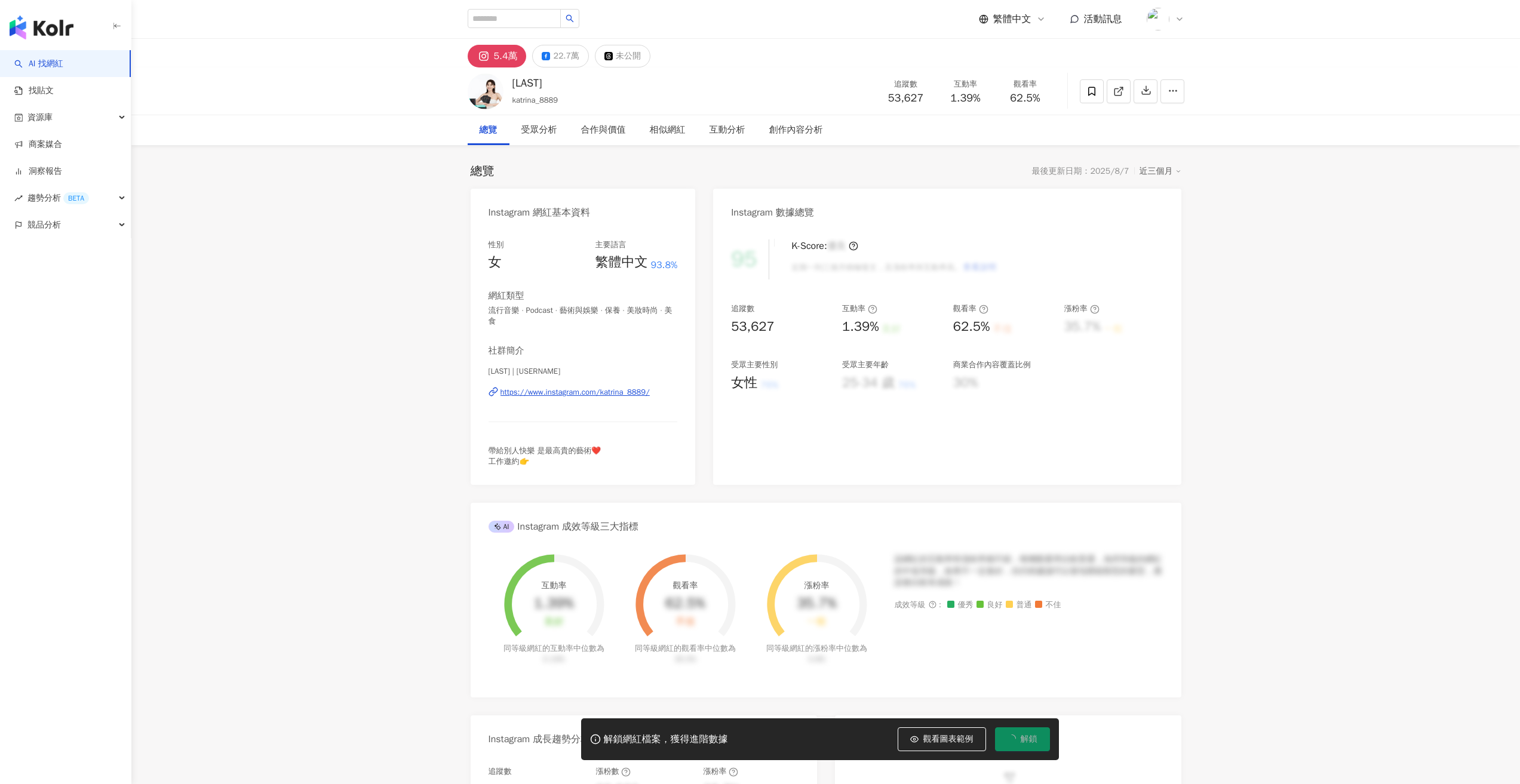 click on "22.7萬" at bounding box center (566, 56) 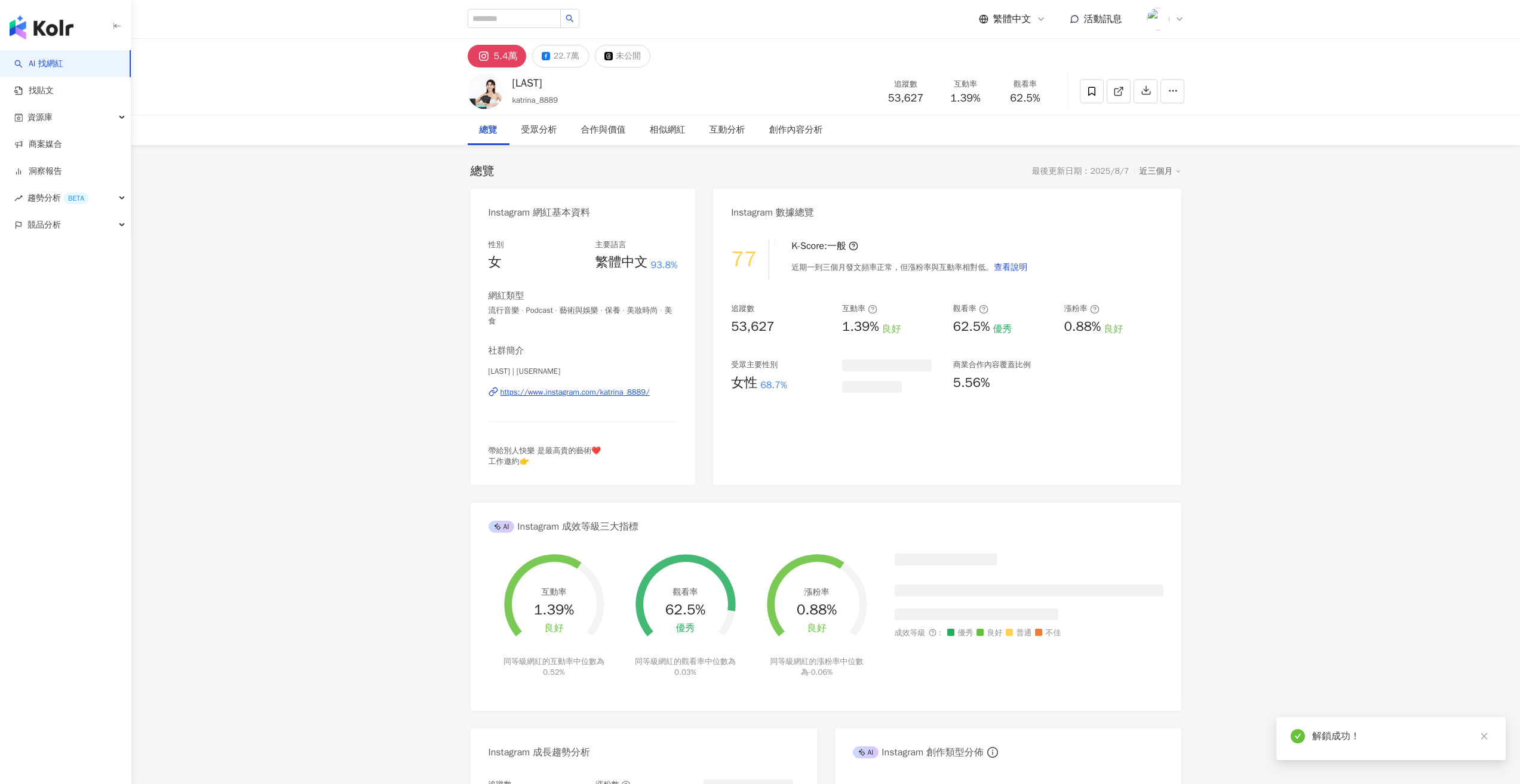 click on "22.7萬" at bounding box center (560, 56) 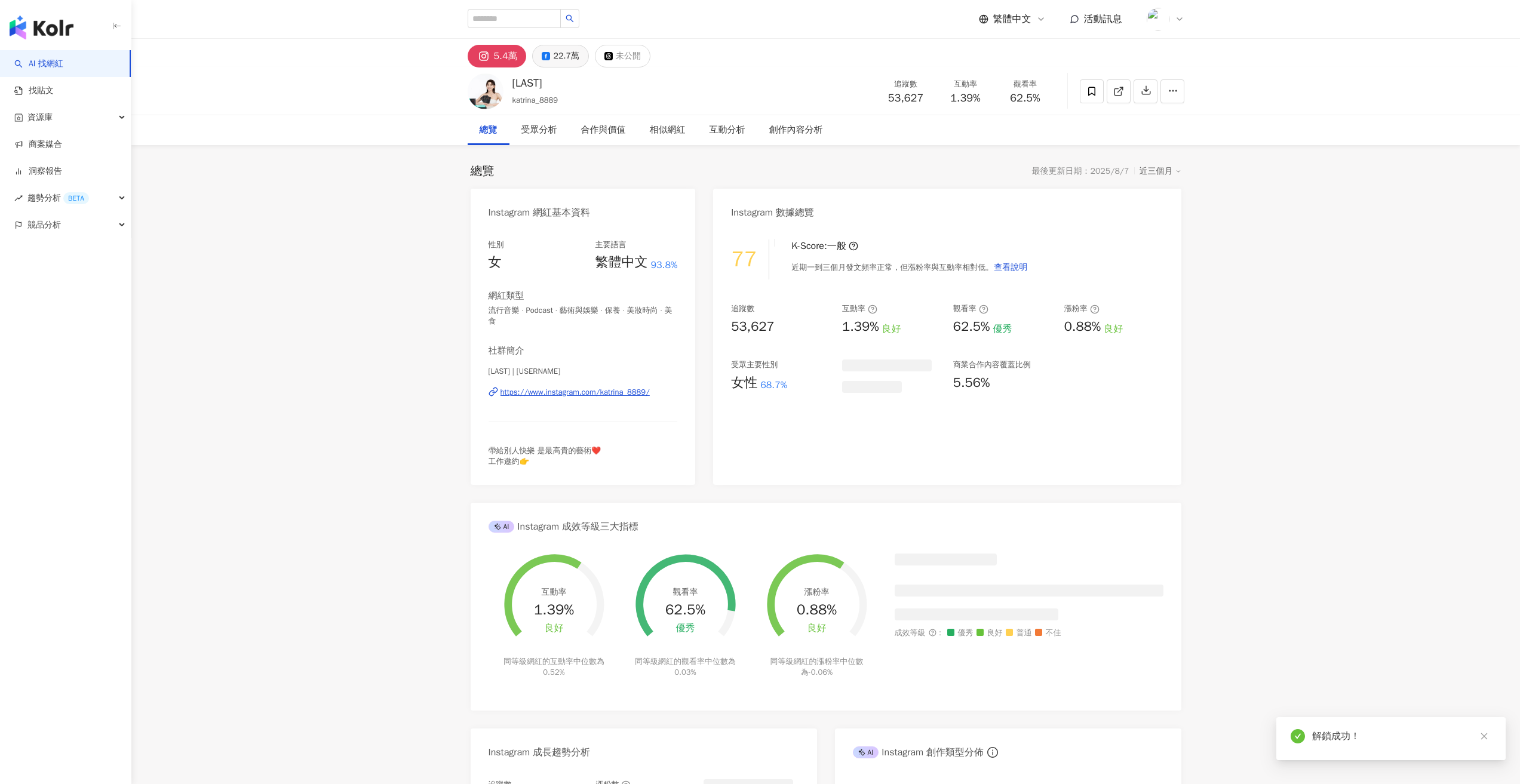 click on "22.7萬" at bounding box center (566, 56) 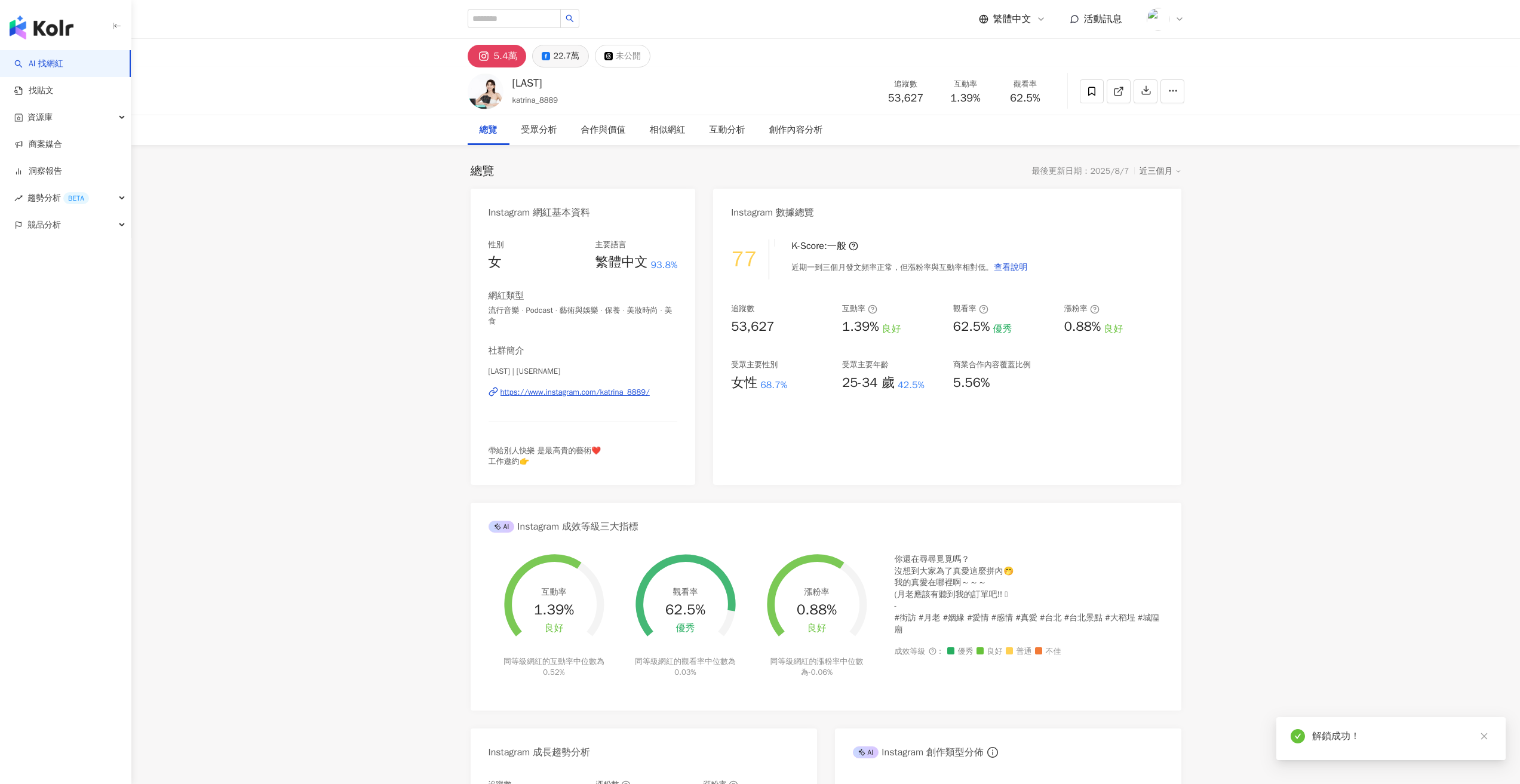 click on "22.7萬" at bounding box center [566, 56] 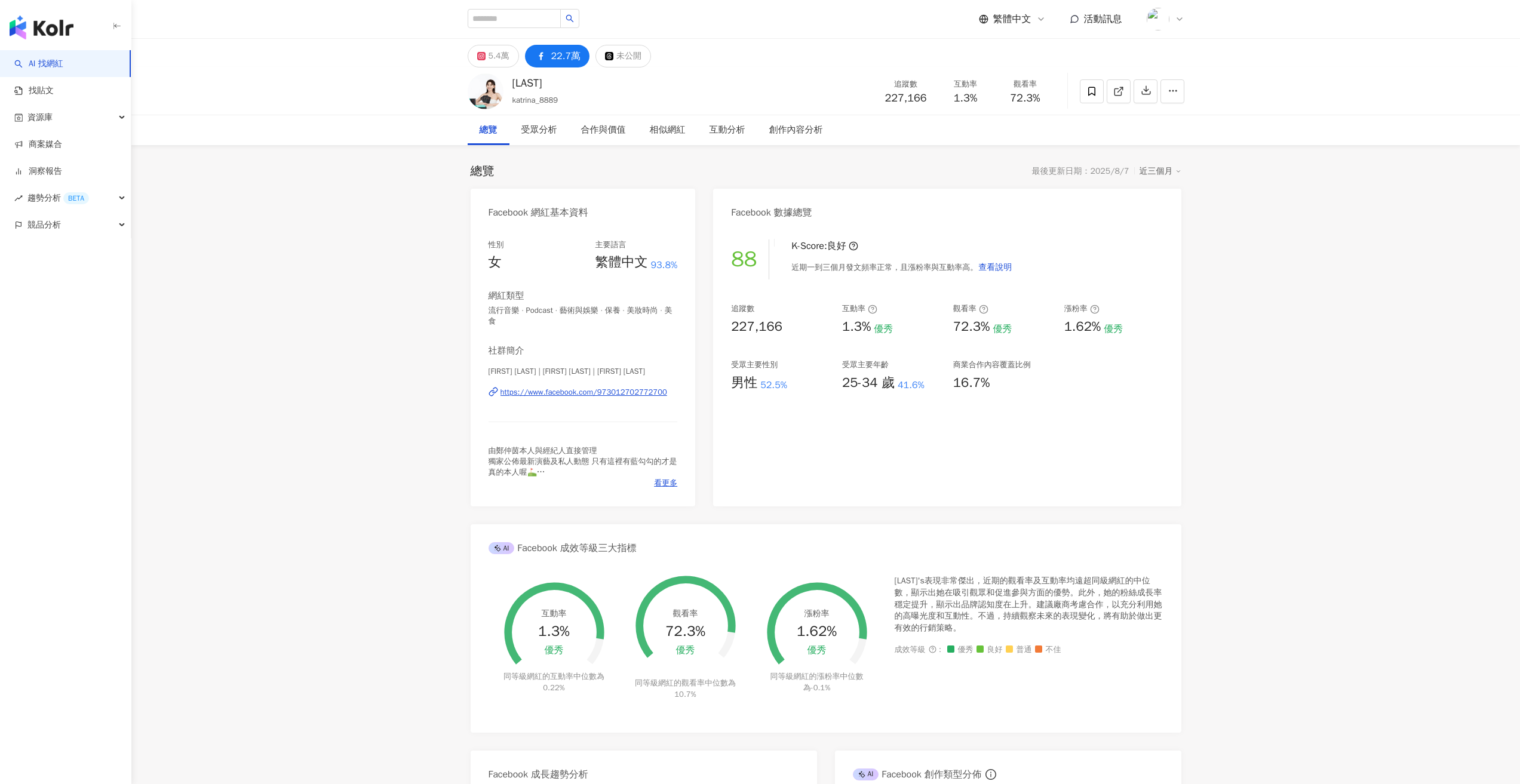 type 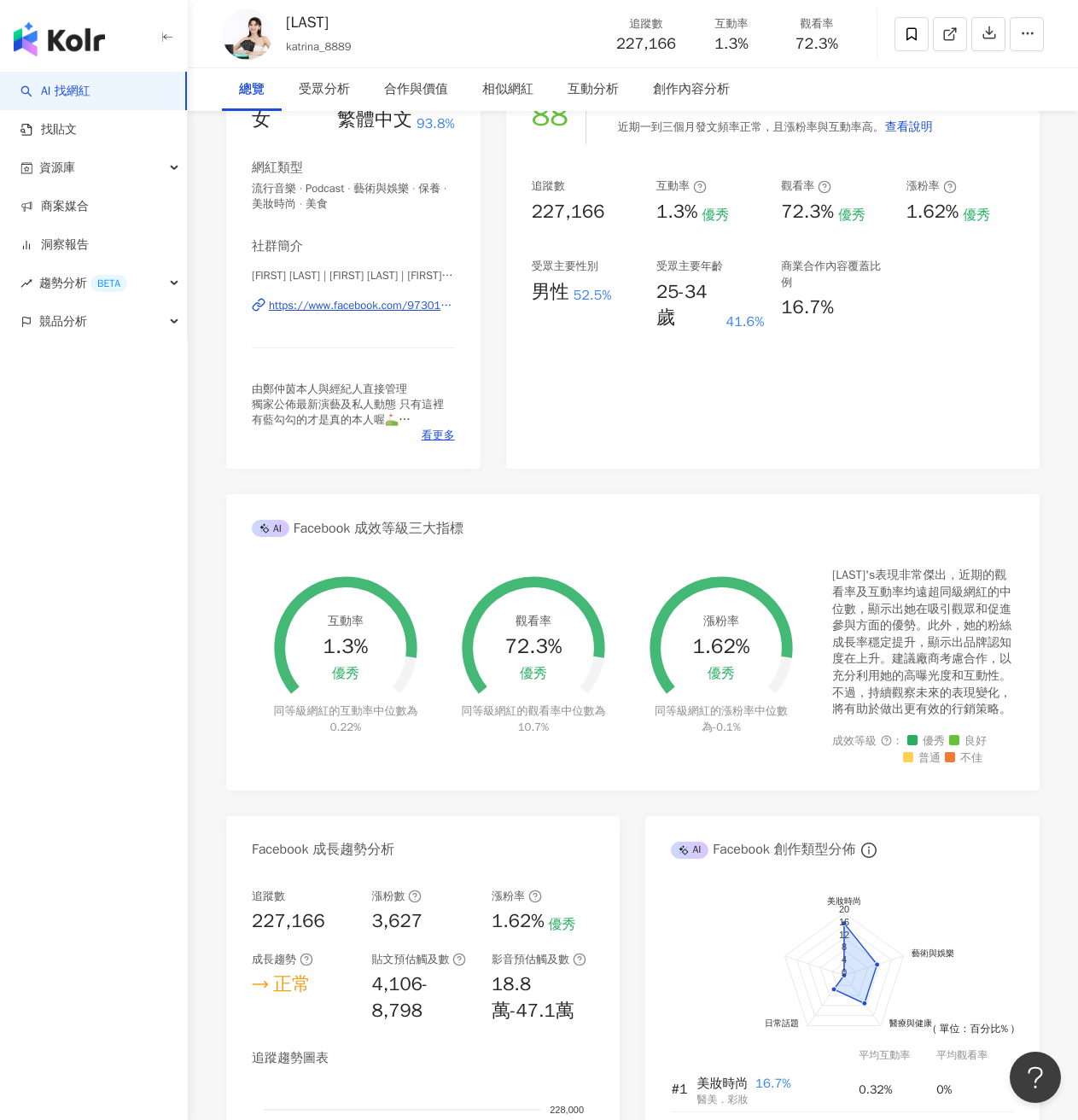 scroll, scrollTop: 0, scrollLeft: 0, axis: both 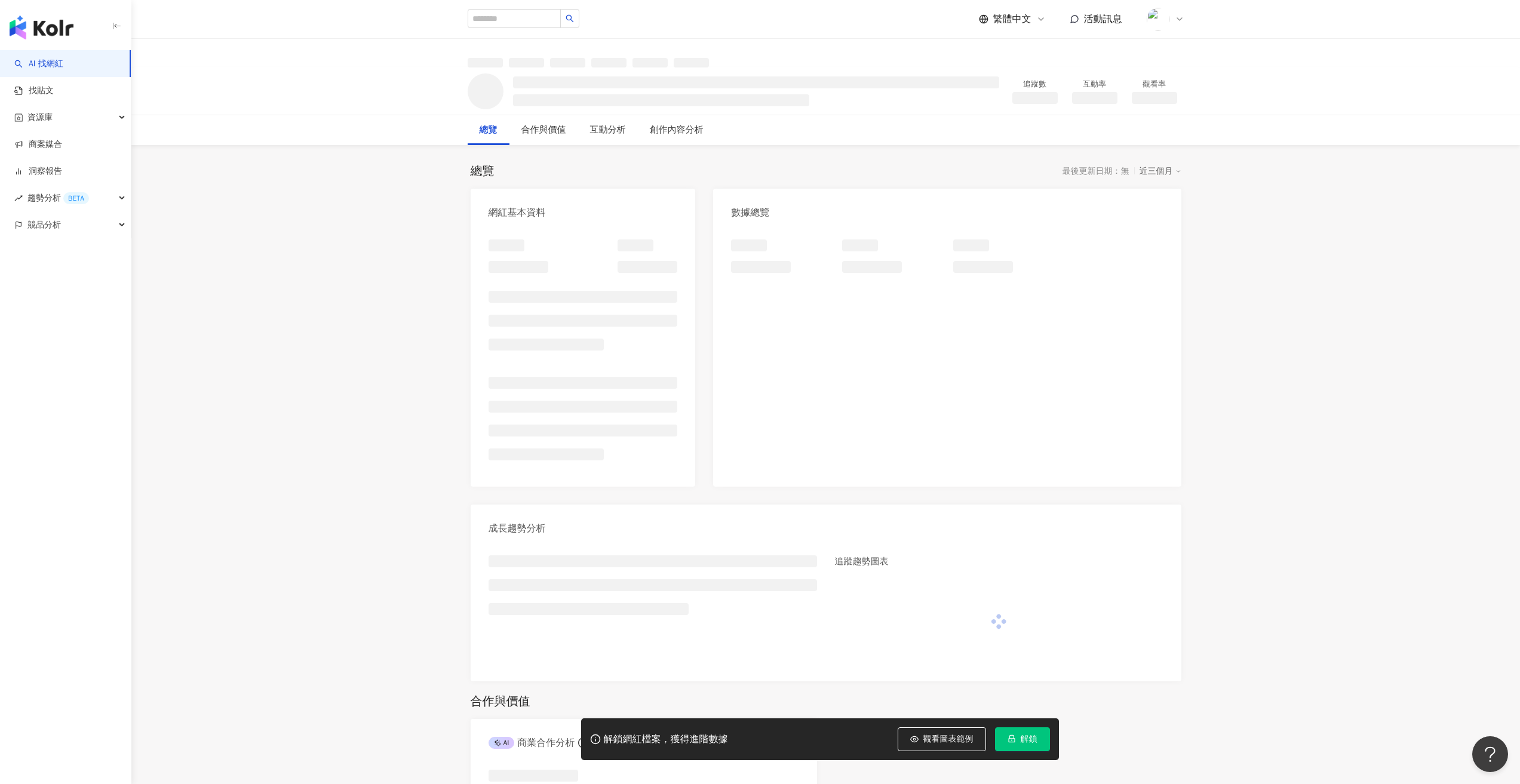 click on "解鎖" at bounding box center [1029, 739] 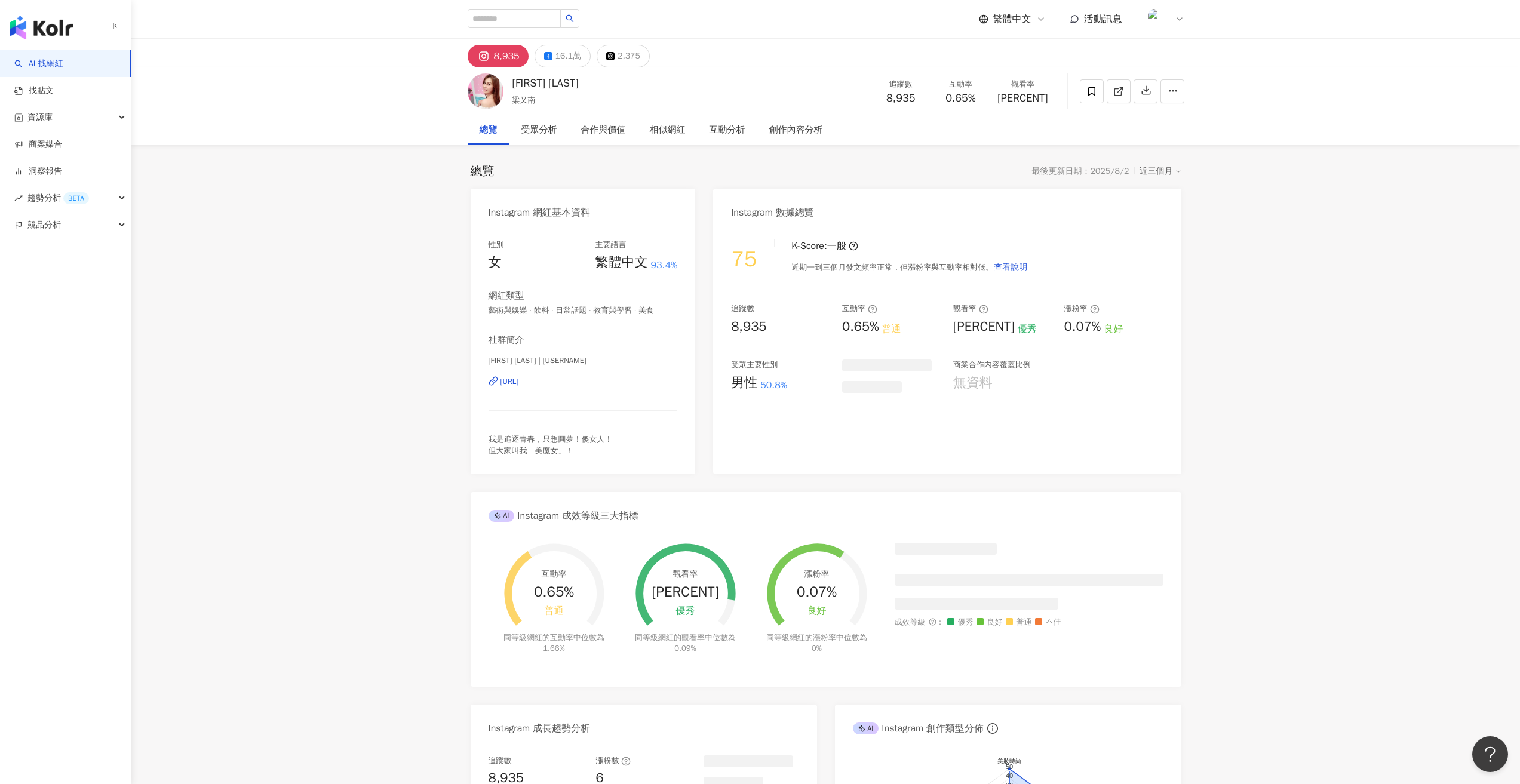 click on "[NUMBER] [FIRST] [LAST] [FIRST] [LAST] 追蹤數 [NUMBER] 互動率 [PERCENT] 觀看率 [PERCENT] 總覽 受眾分析 合作與價值 相似網紅 互動分析 創作內容分析 總覽 最後更新日期：[DATE] 近三個月 Instagram 網紅基本資料 性別   女 主要語言   繁體中文 [PERCENT] 網紅類型 藝術與娛樂 · 飲料 · 日常話題 · 教育與學習 · 美食 社群簡介 [FIRST] [LAST] | [USERNAME] 我是追逐青春，只想圓夢！傻女人！
但大家叫我「美魔女」！ Instagram 數據總覽 [NUMBER] K-Score :   一般 近期一到三個月發文頻率正常，但漲粉率與互動率相對低。 查看說明 追蹤數   [NUMBER] 互動率   [PERCENT] 普通 觀看率   [PERCENT] 優秀 漲粉率   [PERCENT] 良好 受眾主要性別   男性 [PERCENT] 商業合作內容覆蓋比例   無資料 AI Instagram 成效等級三大指標 互動率 [PERCENT] 普通 同等級網紅的互動率中位數為  [PERCENT] 觀看率 [PERCENT] 優秀 [PERCENT] 漲粉率 [PERCENT] 良好" at bounding box center [825, 1872] 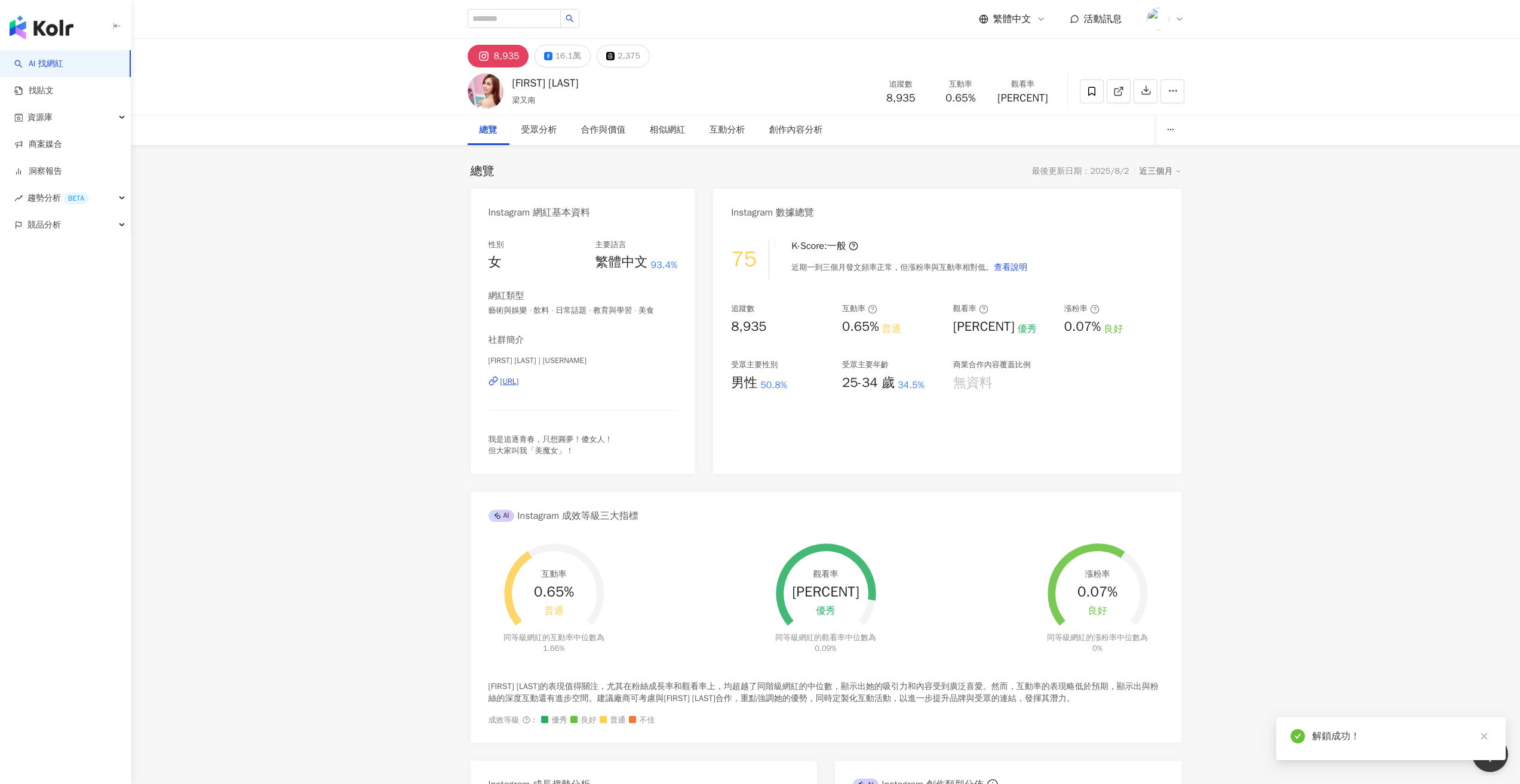 click on "16.1萬" at bounding box center [568, 56] 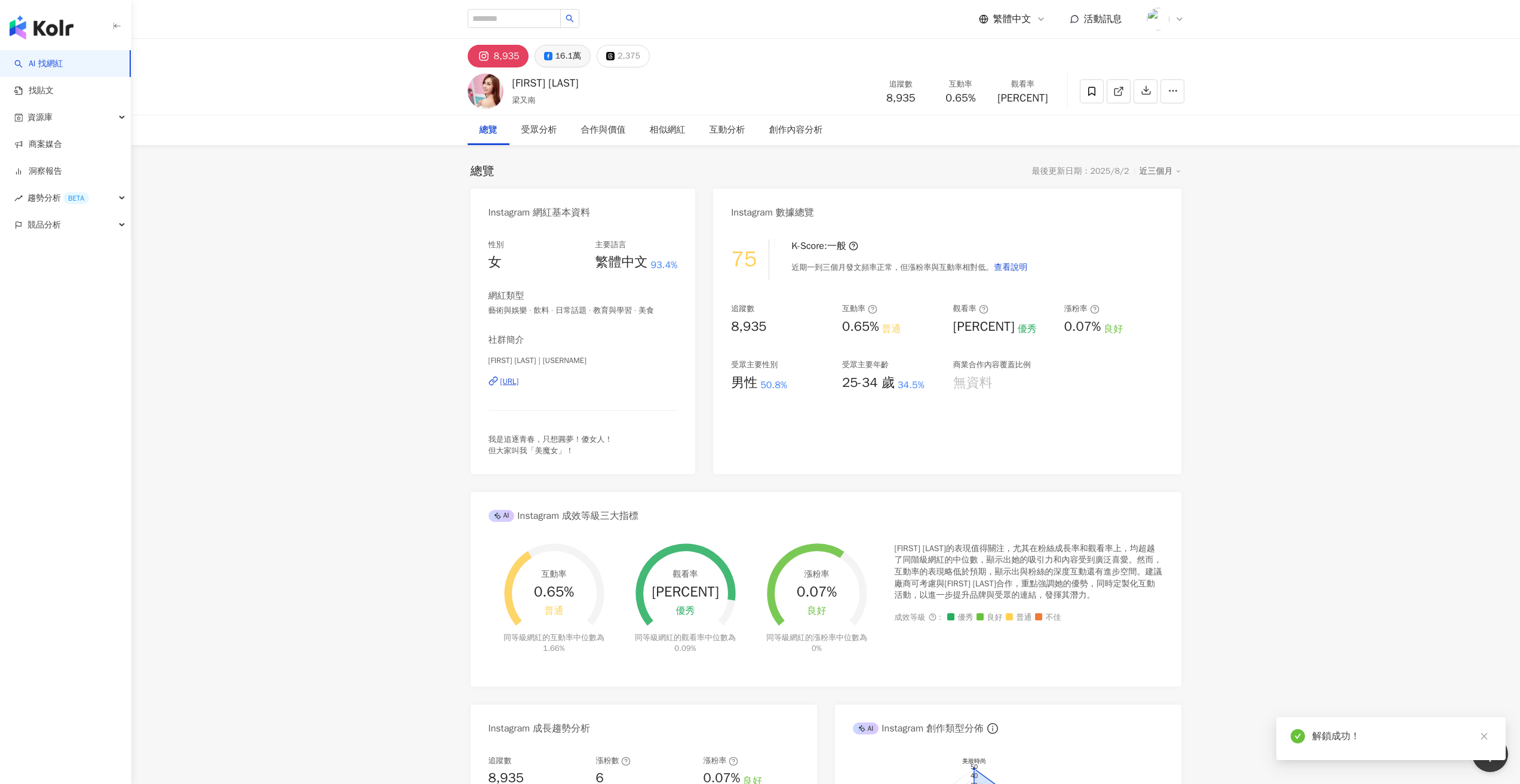 click on "16.1萬" at bounding box center (568, 56) 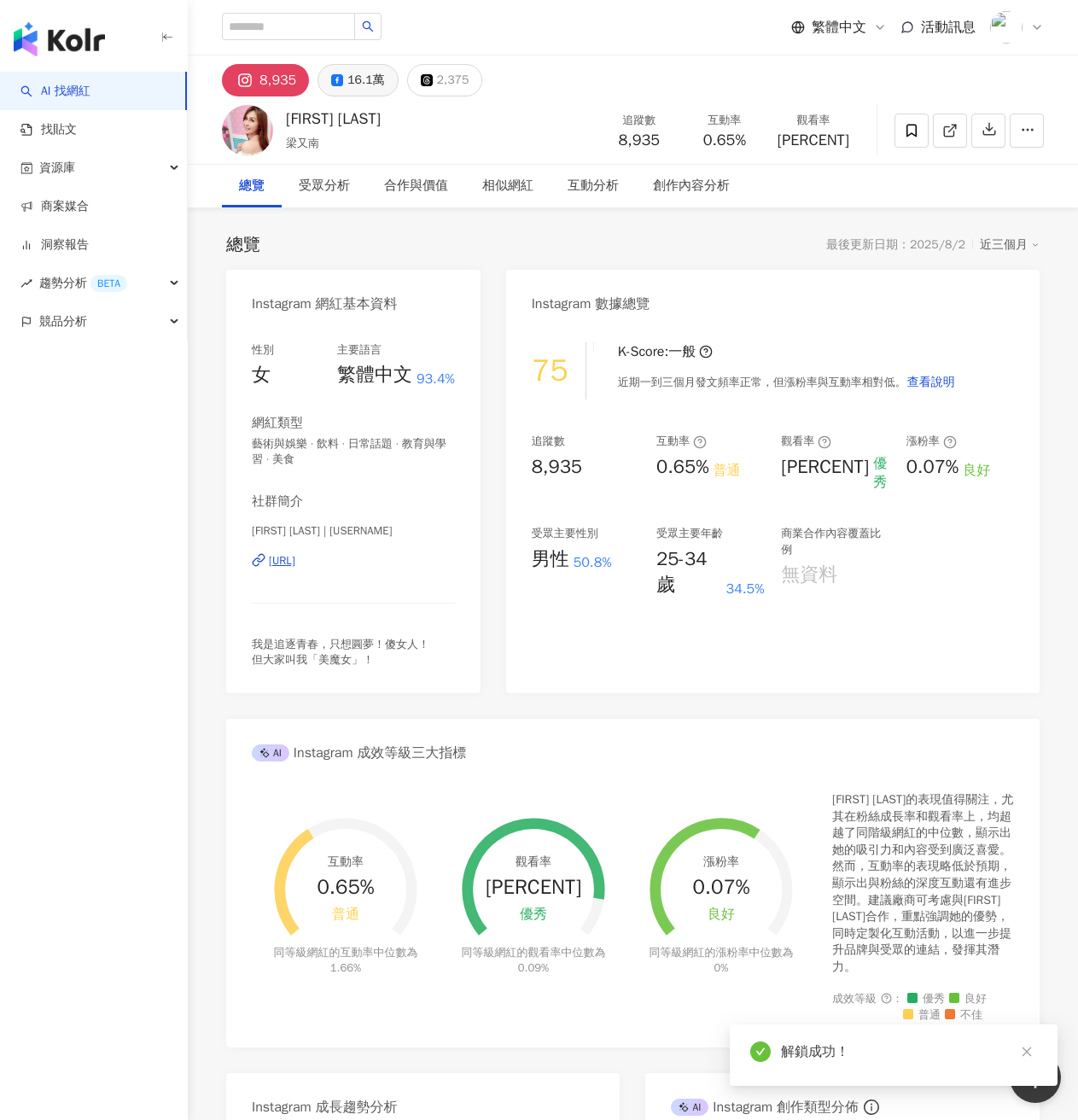 click 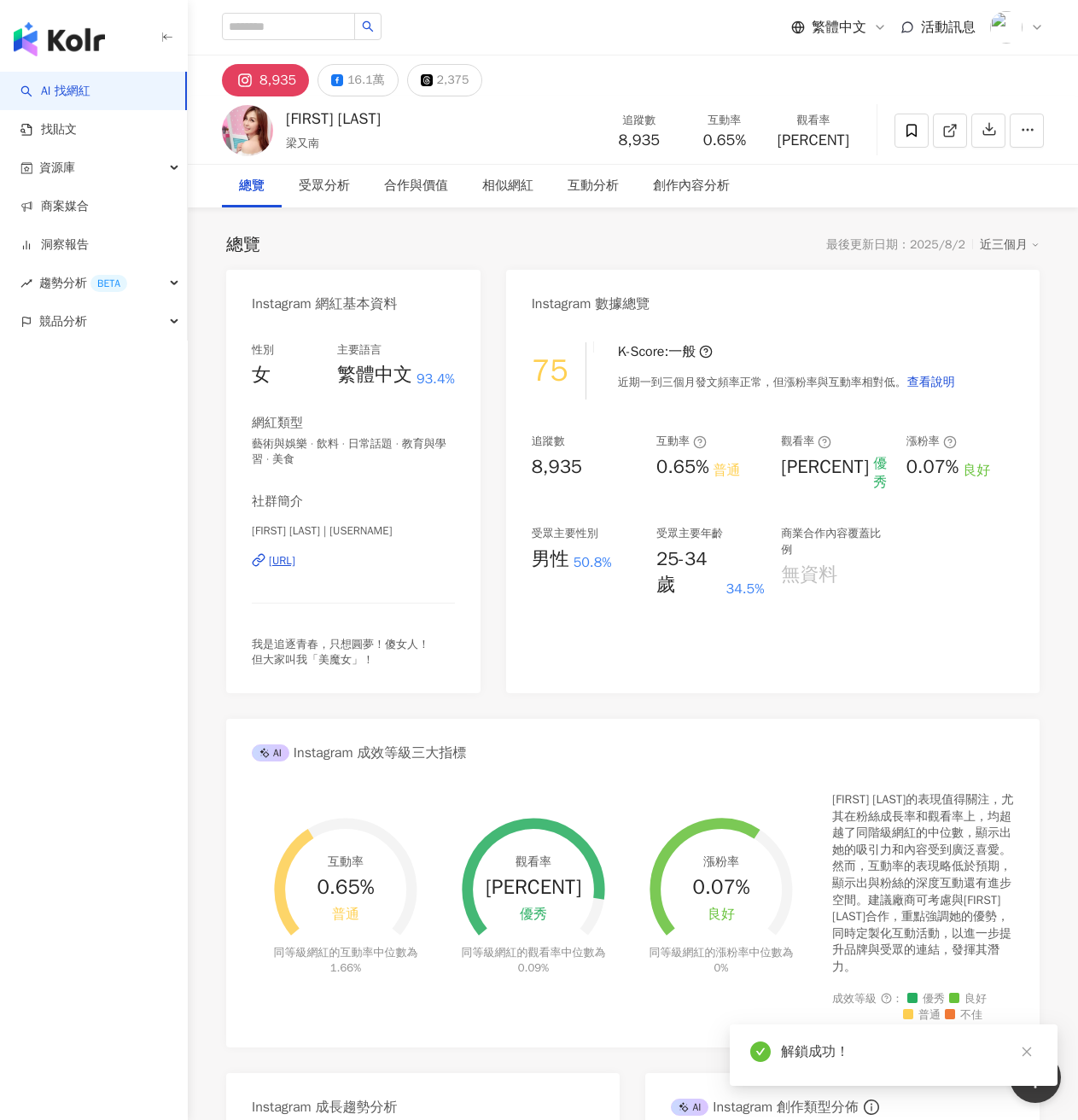 click on "16.1萬" at bounding box center [365, 80] 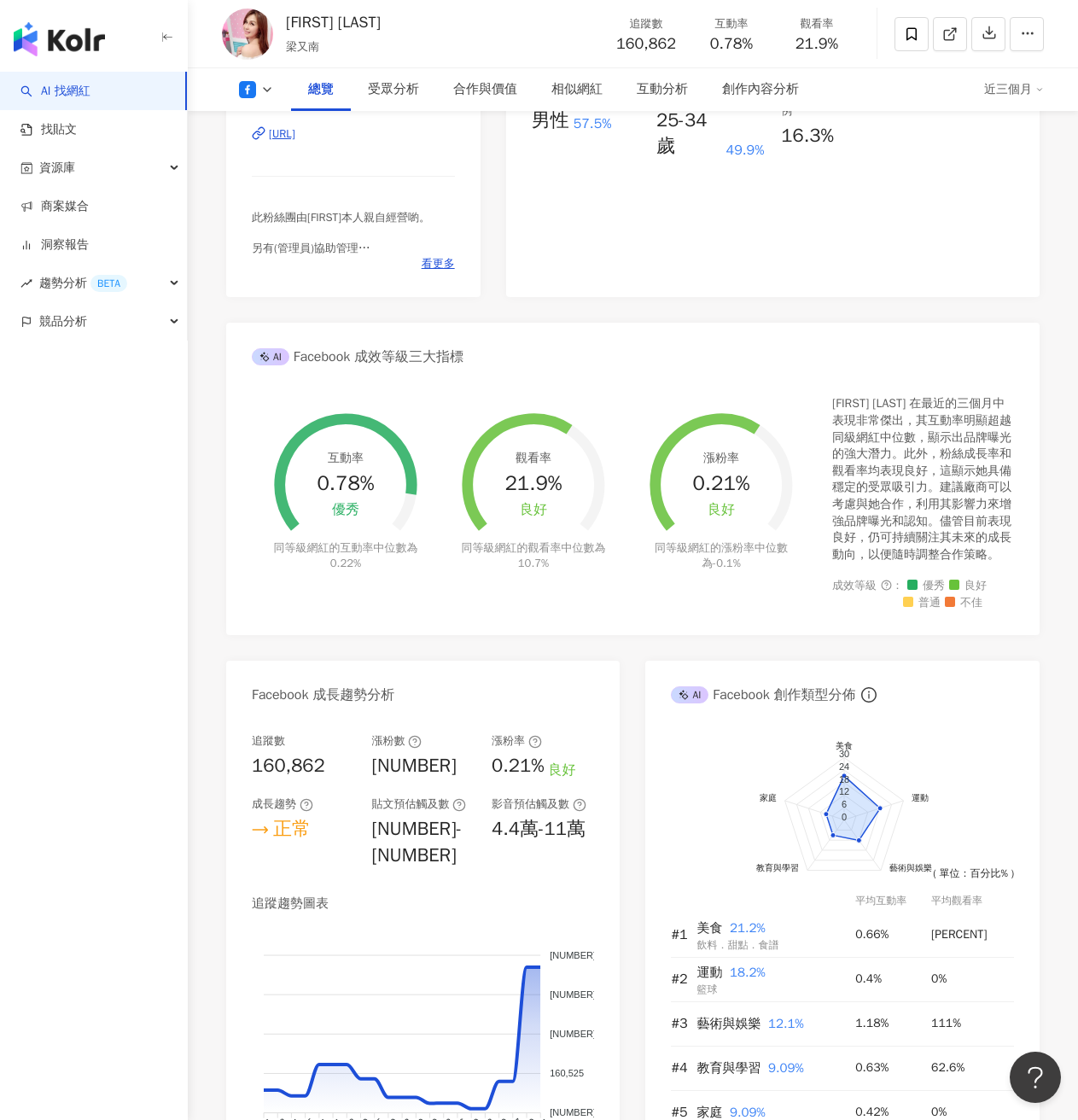 scroll, scrollTop: 0, scrollLeft: 0, axis: both 